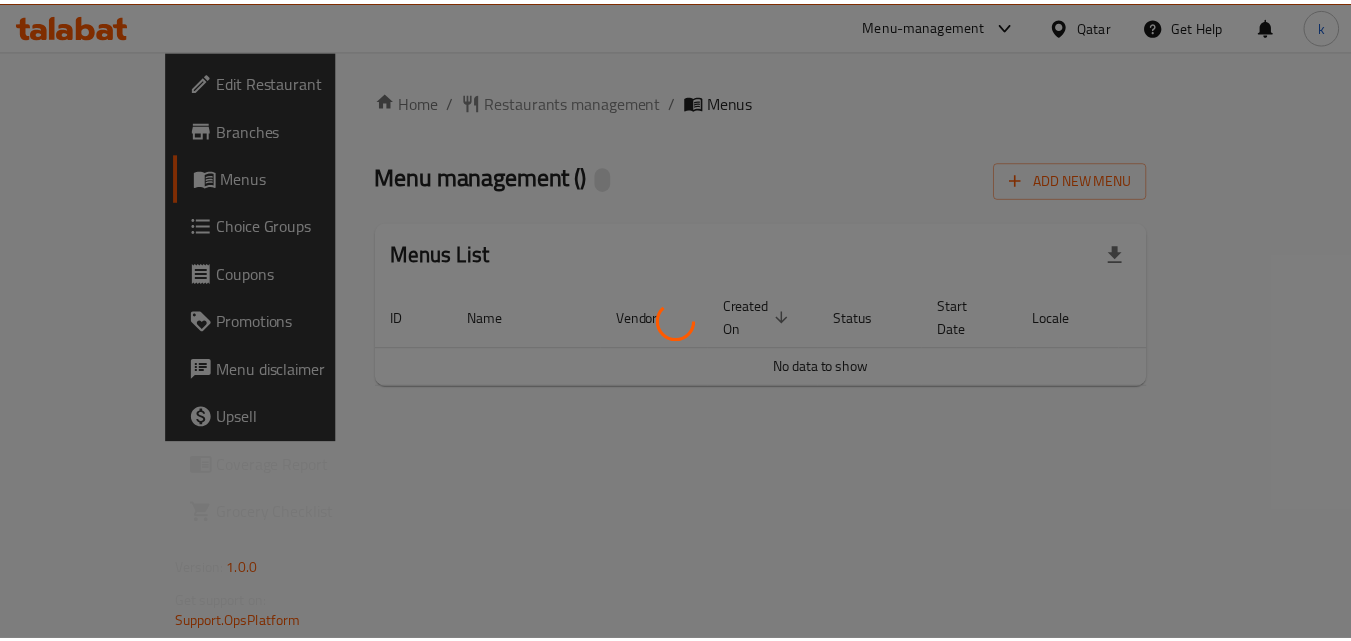 scroll, scrollTop: 0, scrollLeft: 0, axis: both 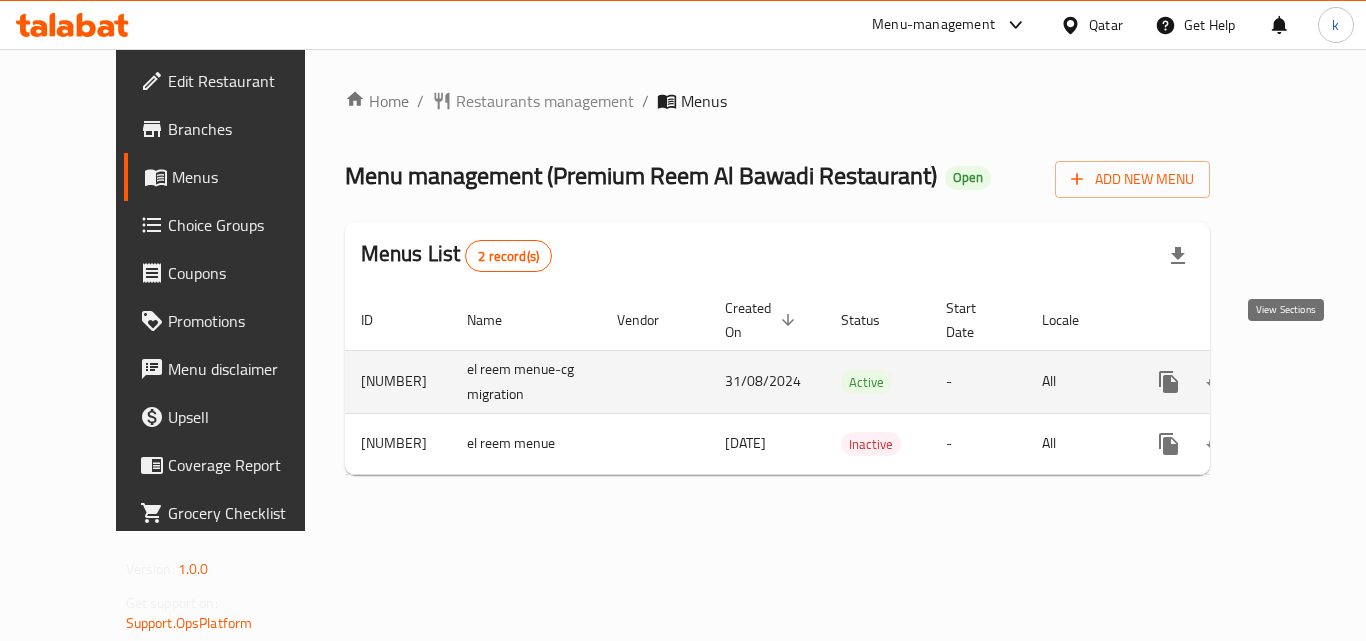 click 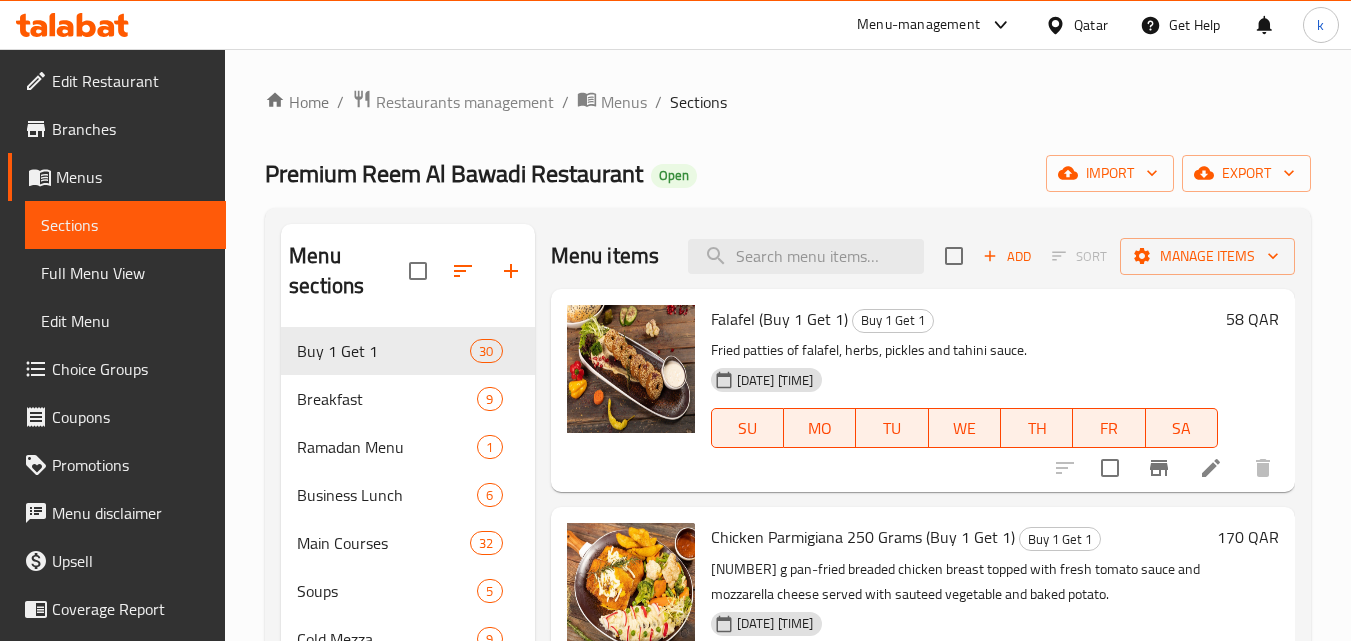 click on "Choice Groups" at bounding box center [131, 369] 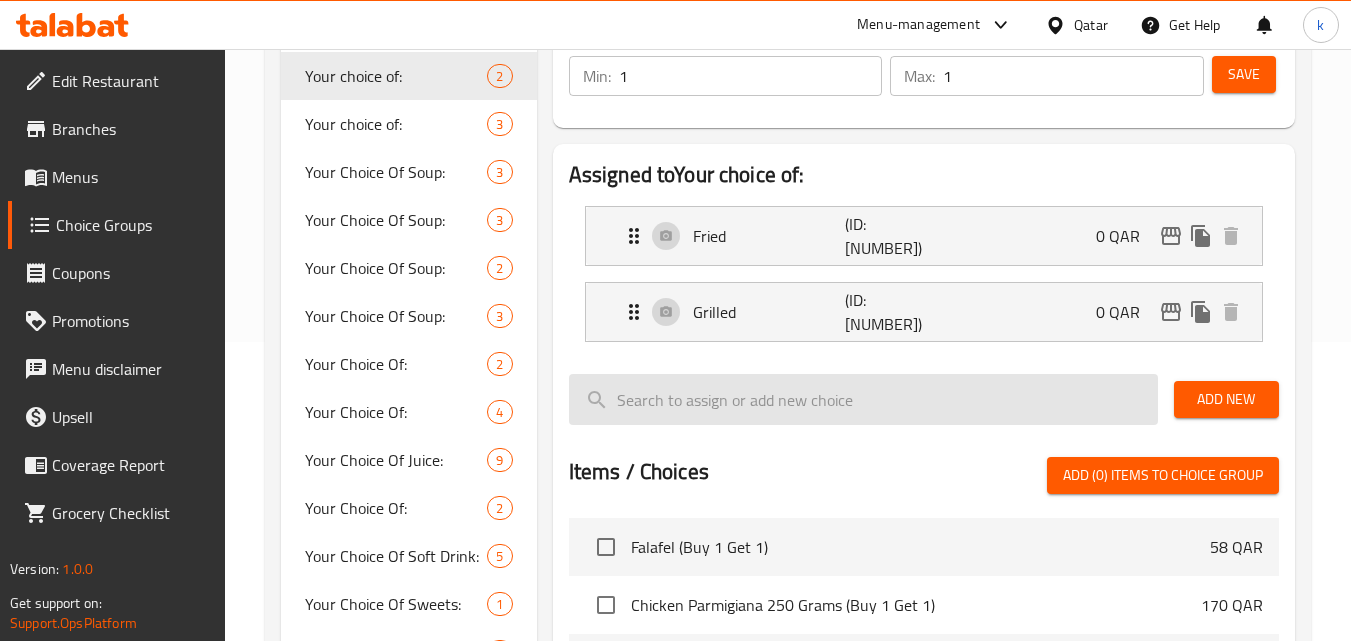 scroll, scrollTop: 300, scrollLeft: 0, axis: vertical 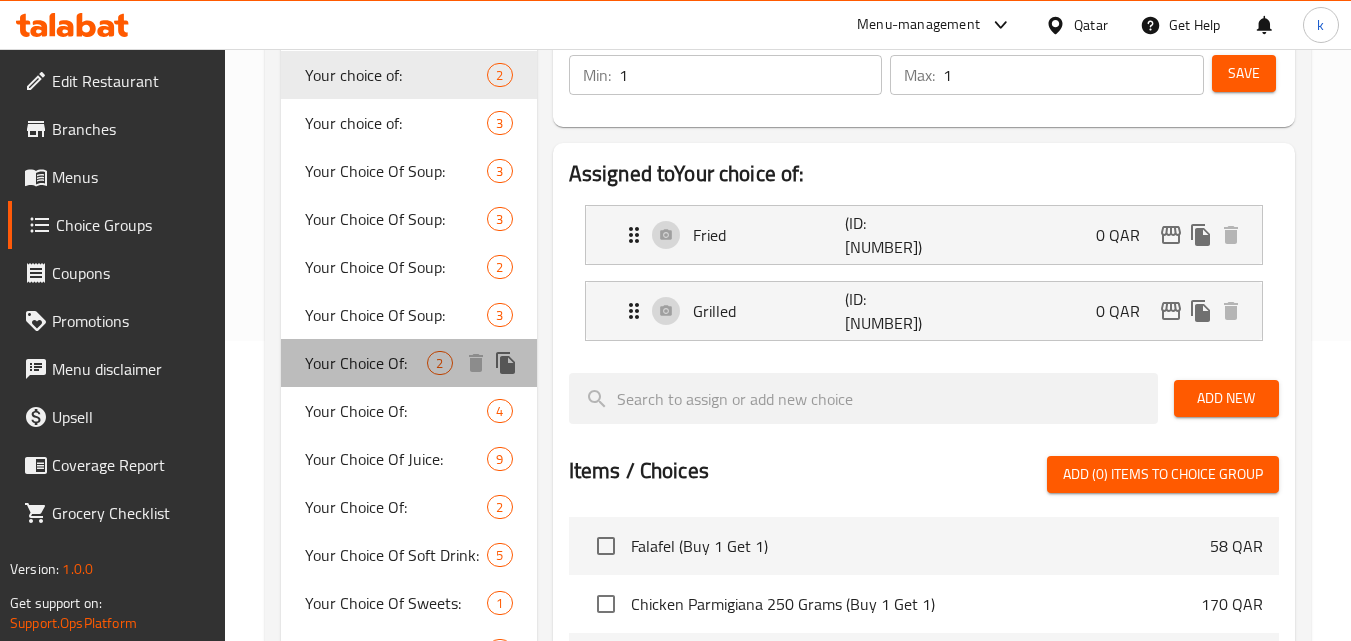 click on "Your Choice Of:" at bounding box center (366, 363) 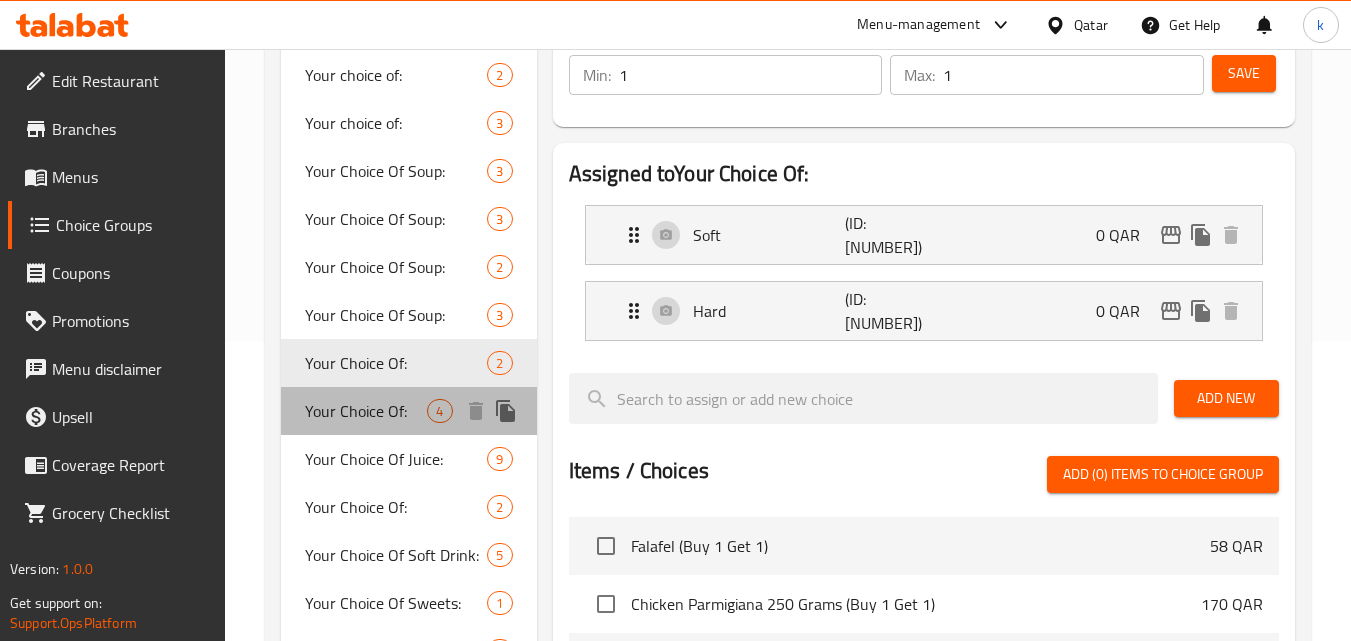 click on "Your Choice Of:" at bounding box center (366, 411) 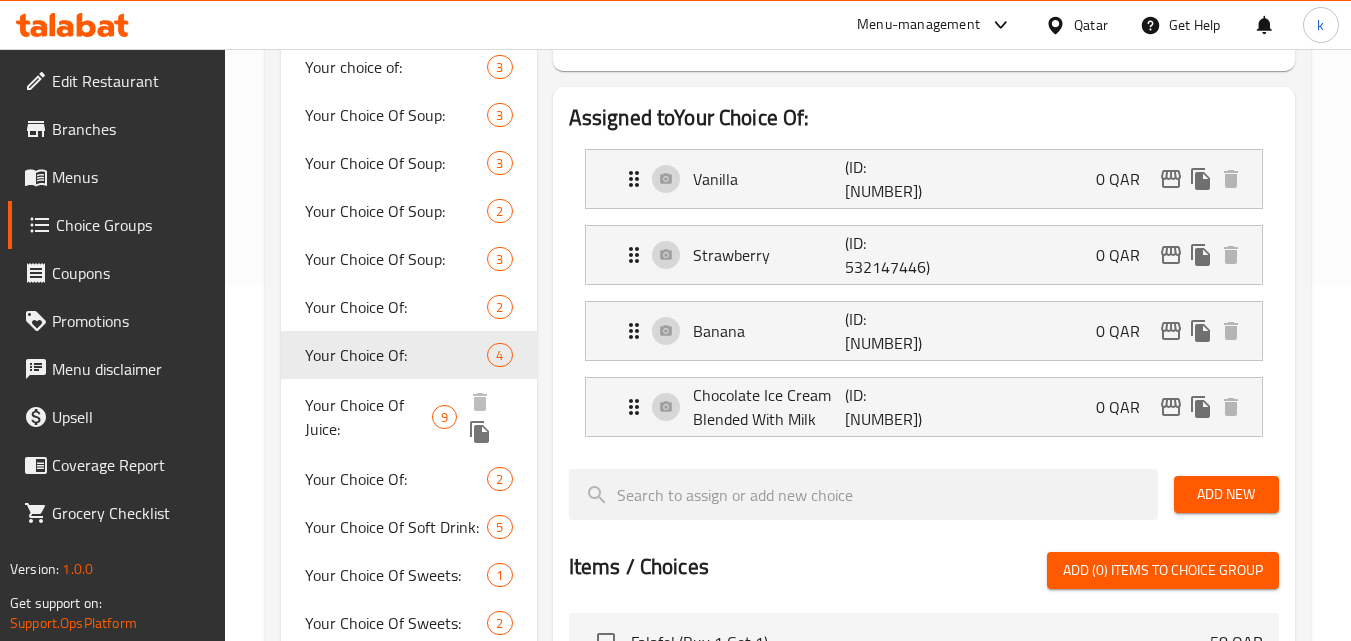 scroll, scrollTop: 400, scrollLeft: 0, axis: vertical 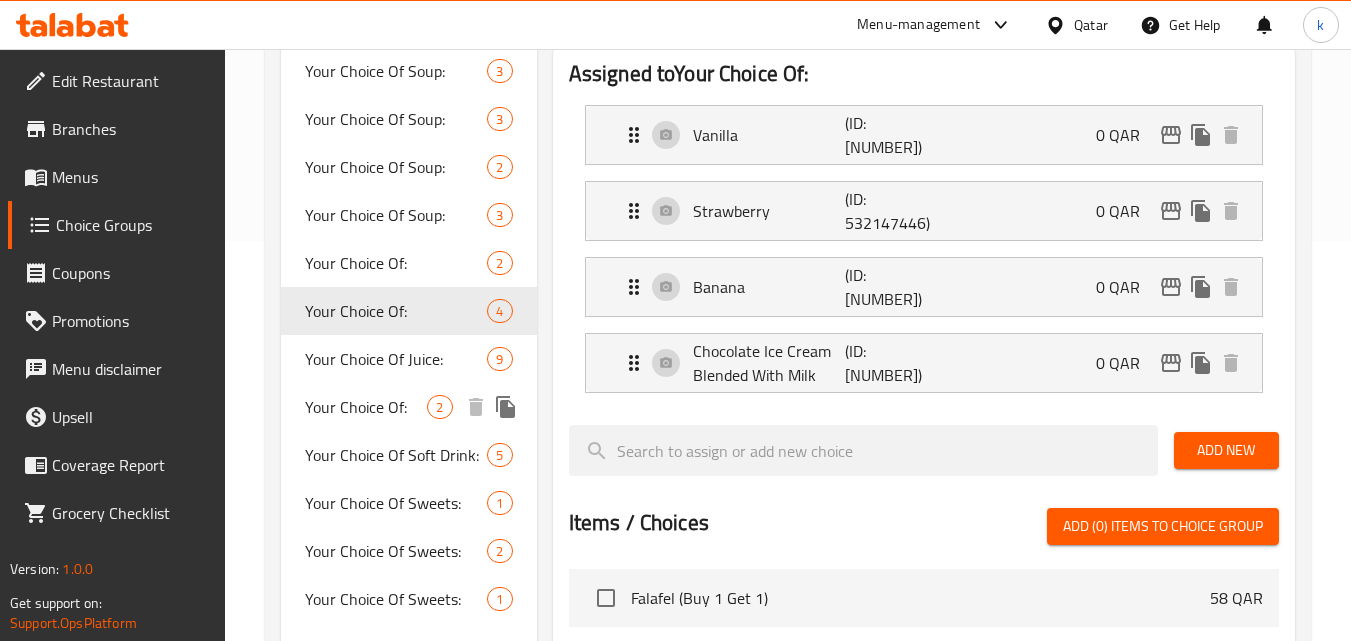 click on "Your Choice Of:" at bounding box center [366, 407] 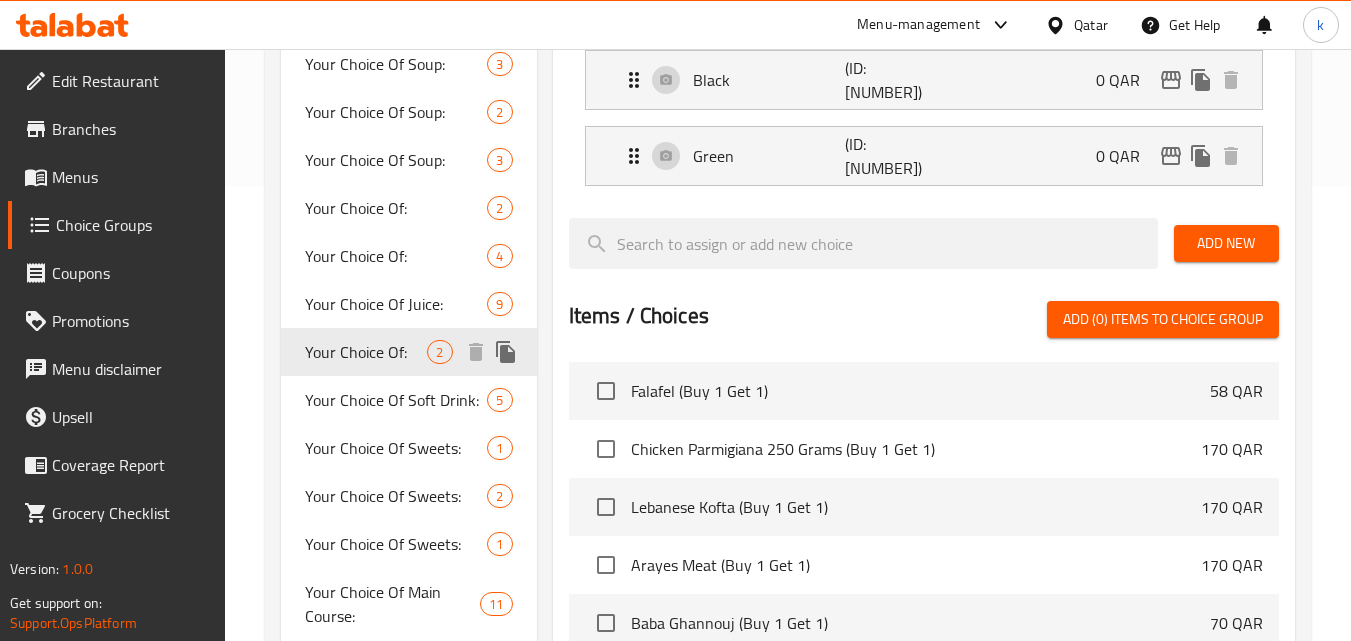 scroll, scrollTop: 500, scrollLeft: 0, axis: vertical 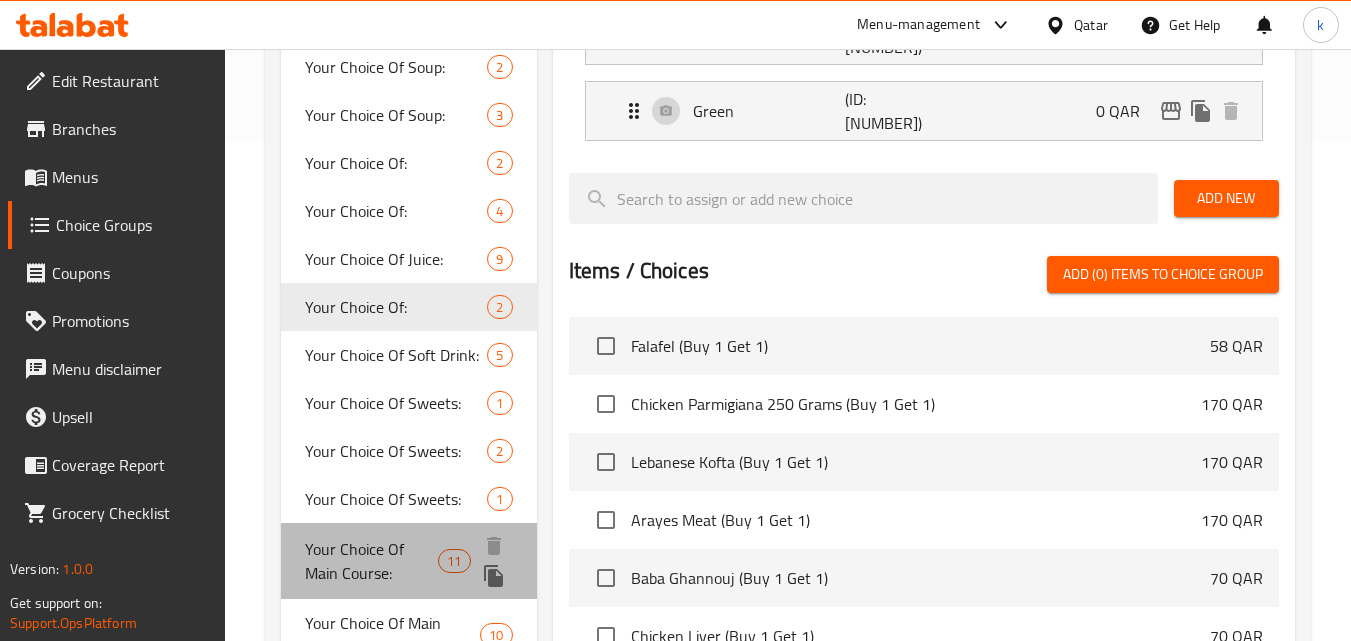 click on "Your Choice Of Main Course:" at bounding box center (371, 561) 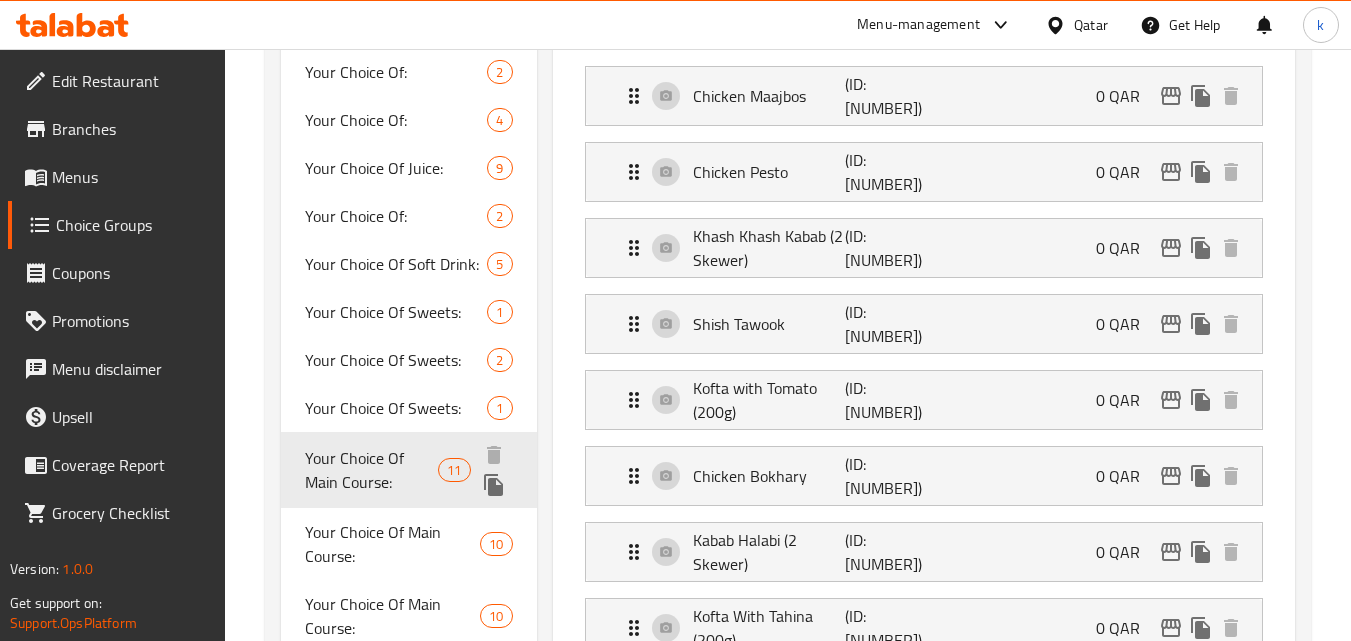 scroll, scrollTop: 700, scrollLeft: 0, axis: vertical 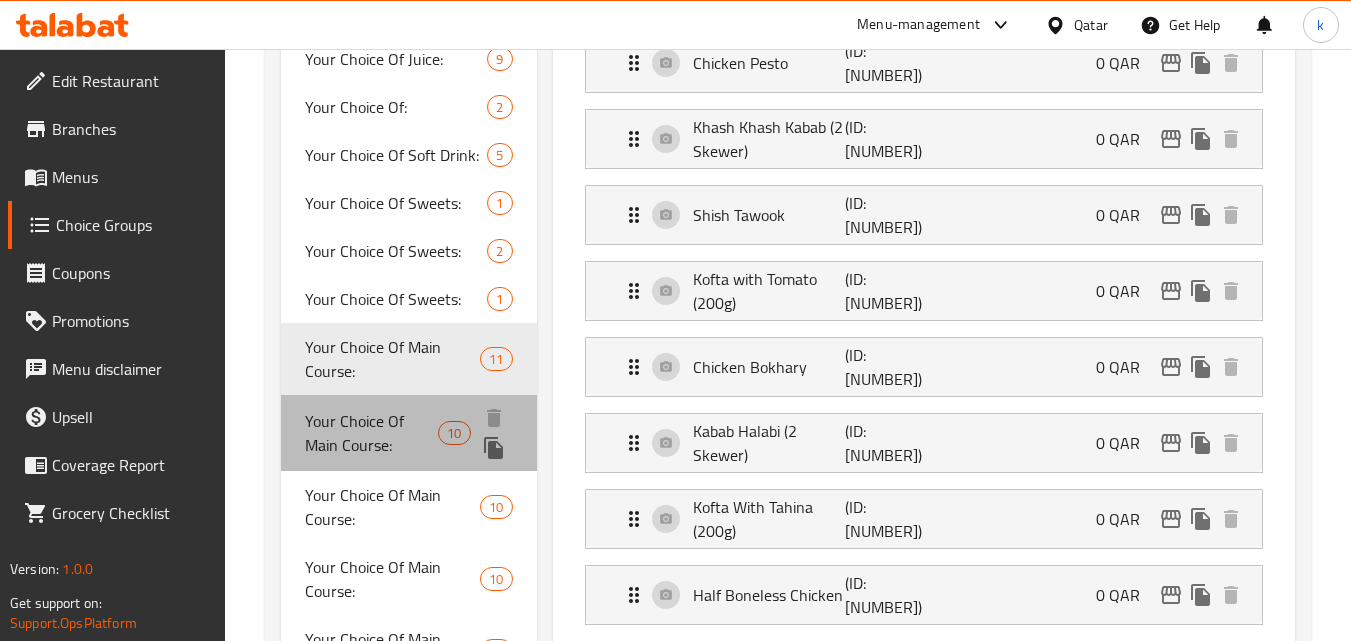 click on "Your Choice Of Main Course:" at bounding box center (371, 433) 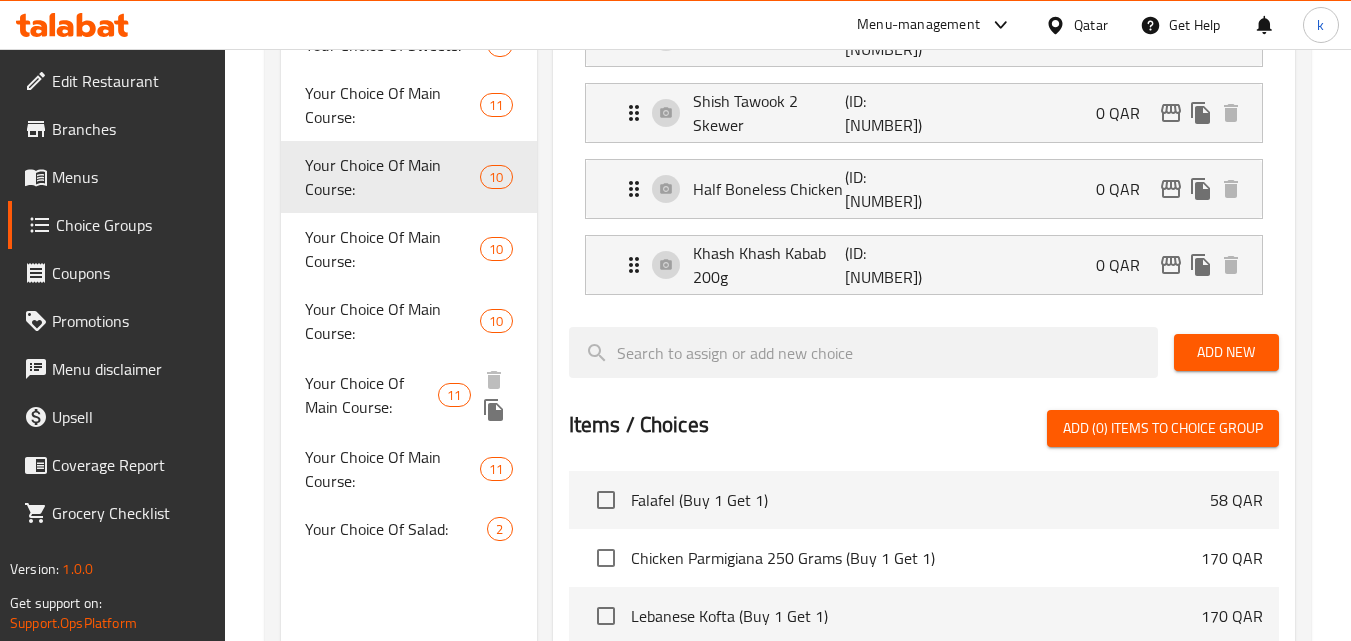 scroll, scrollTop: 1000, scrollLeft: 0, axis: vertical 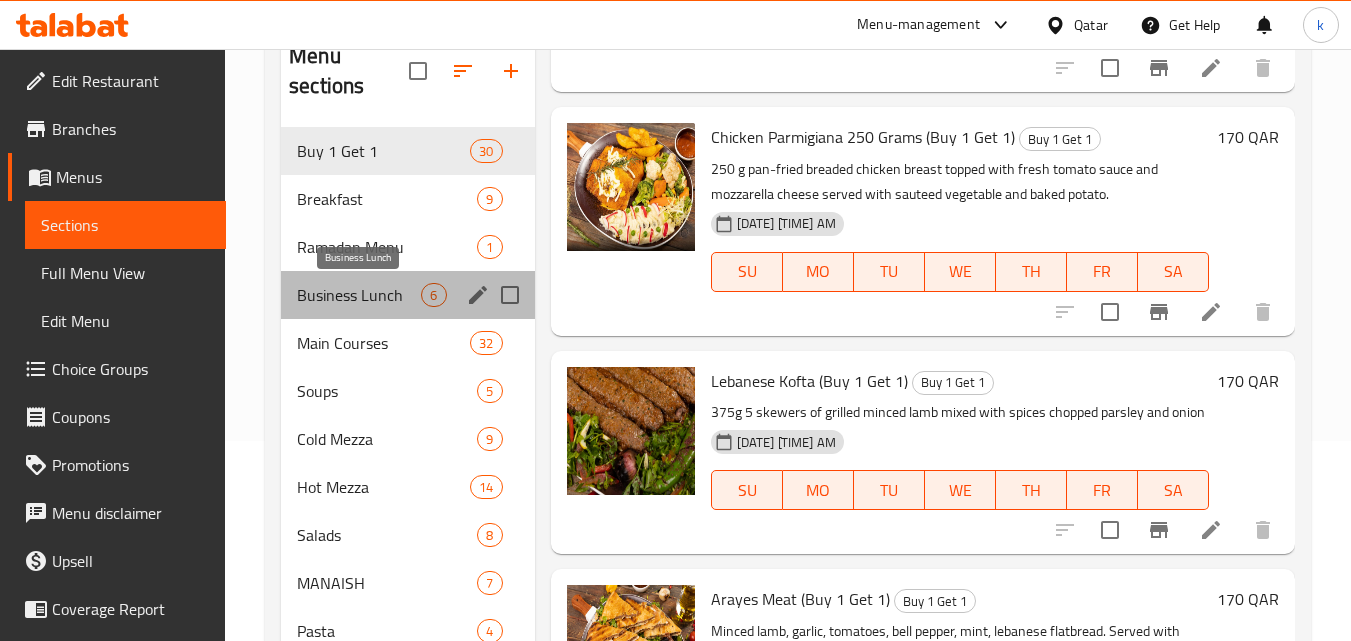 click on "Business Lunch" at bounding box center [359, 295] 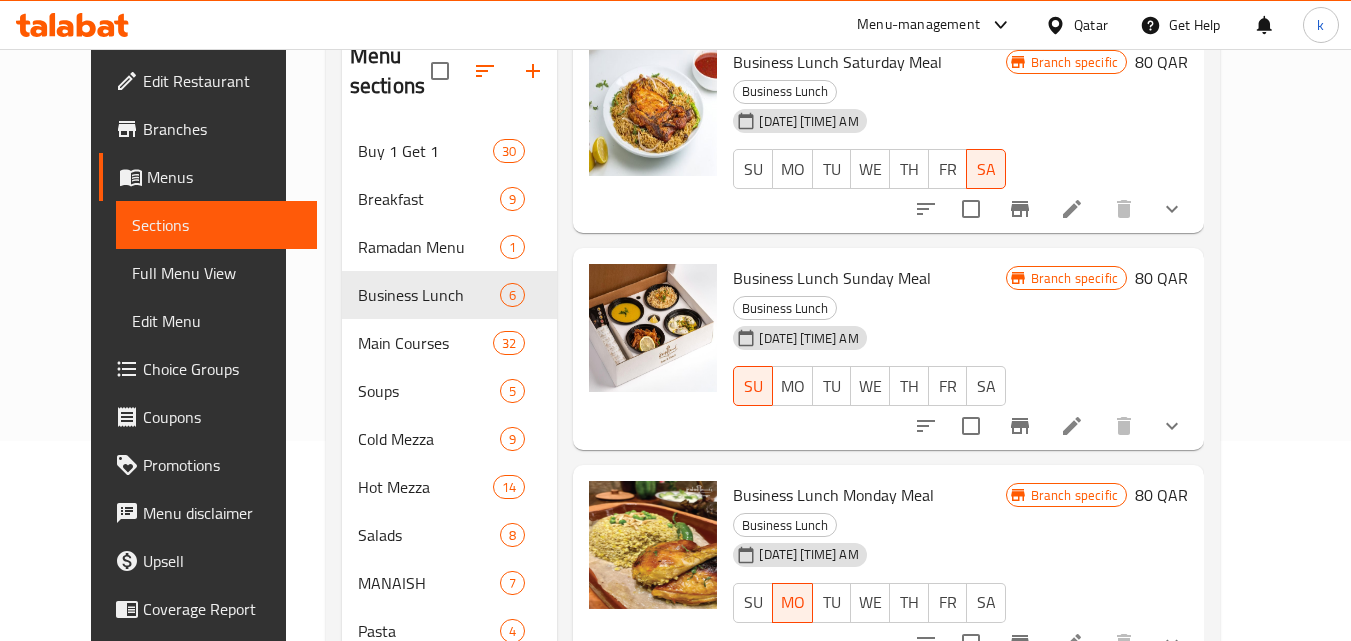 scroll, scrollTop: 0, scrollLeft: 0, axis: both 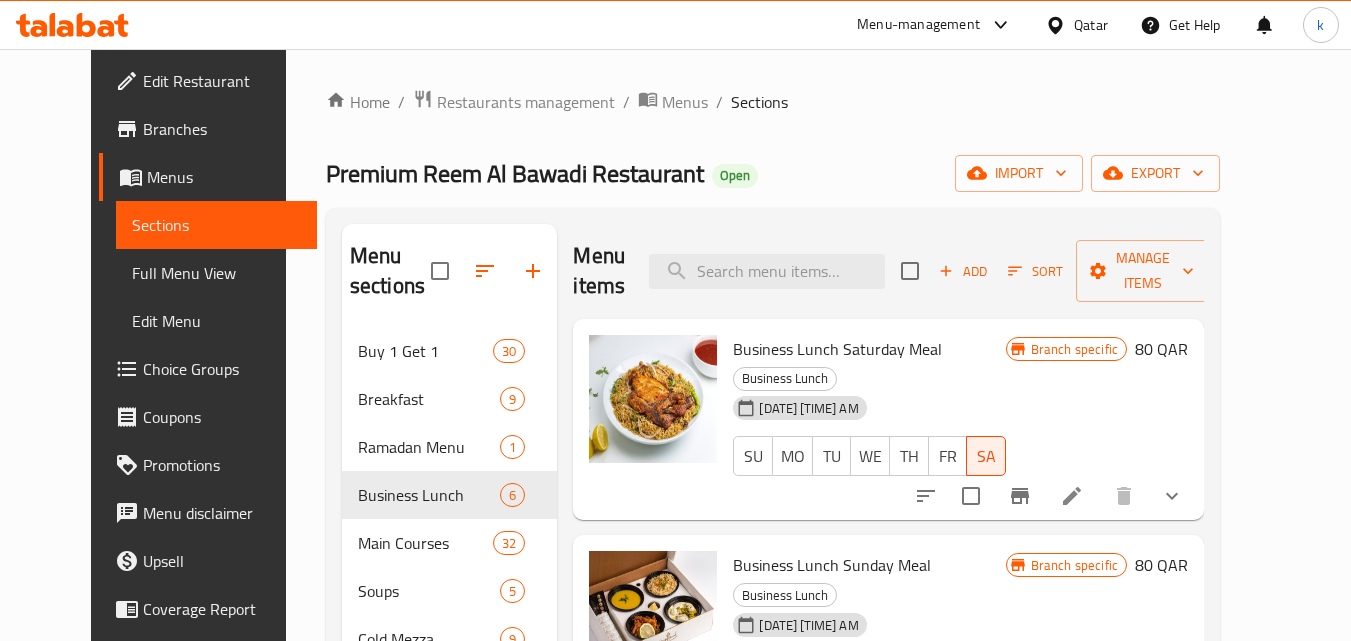 click on "Business Lunch Saturday Meal" at bounding box center [837, 349] 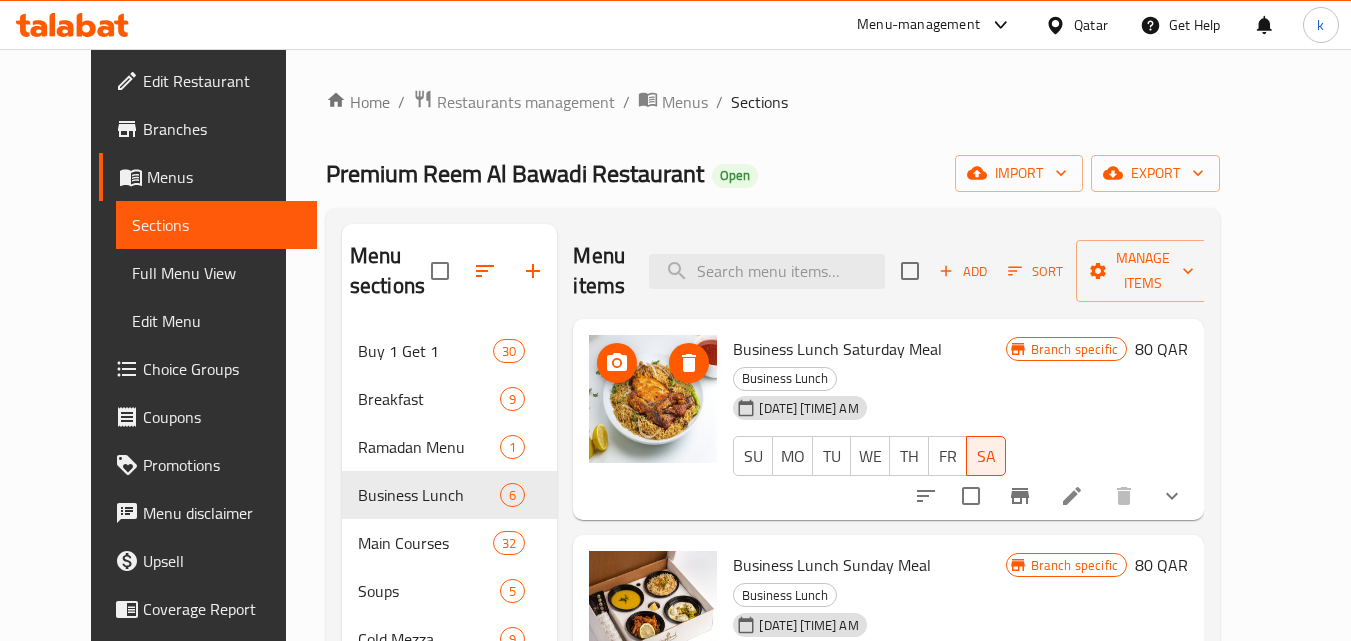click at bounding box center [653, 399] 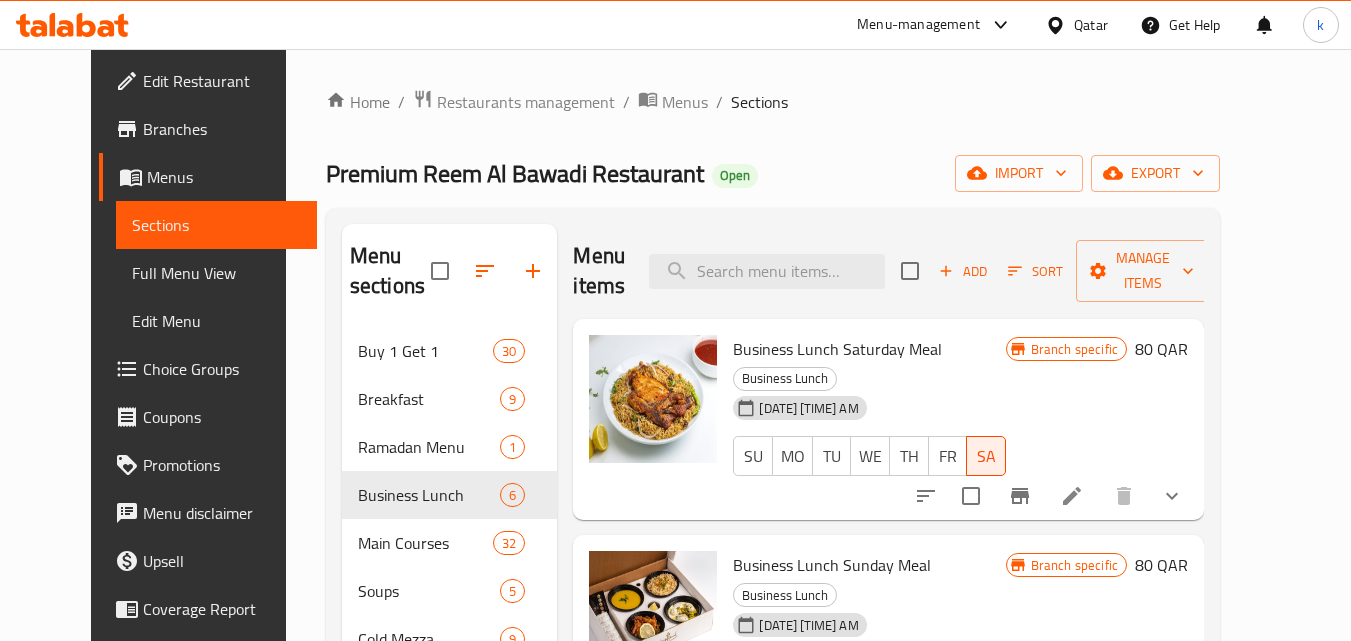 click on "Business Lunch Saturday Meal" at bounding box center [837, 349] 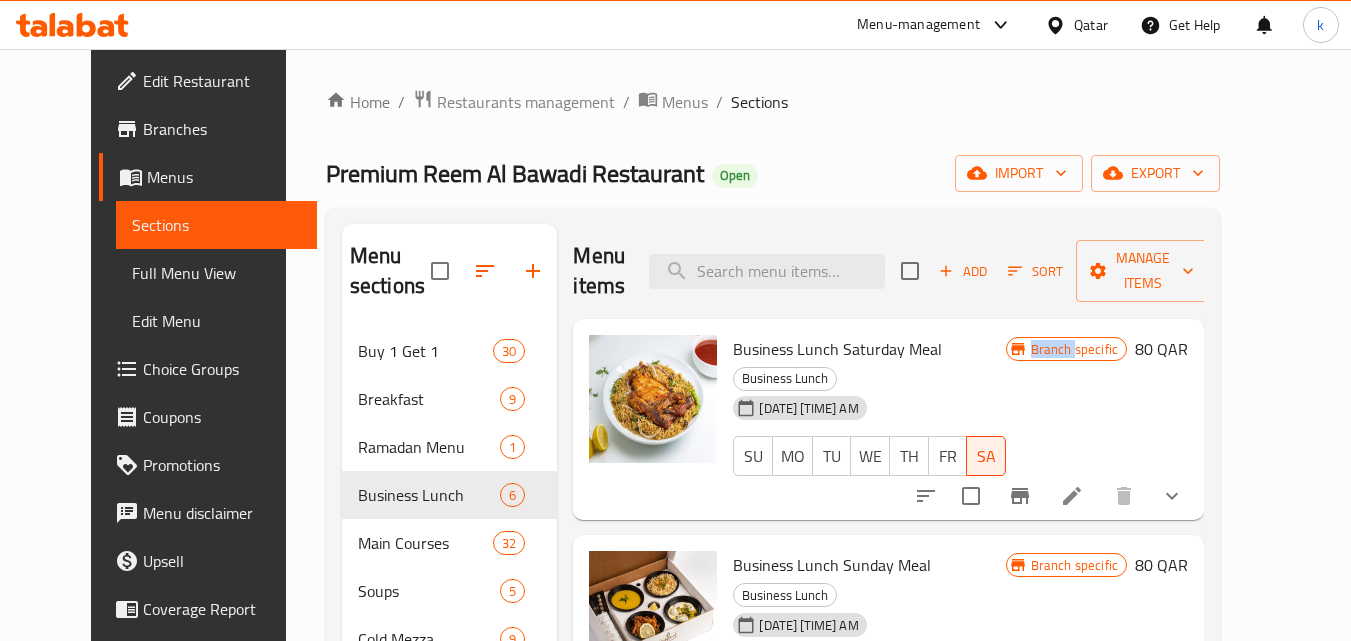 click on "31-08-2024 07:51 AM SU MO TU WE TH FR SA" at bounding box center [869, 442] 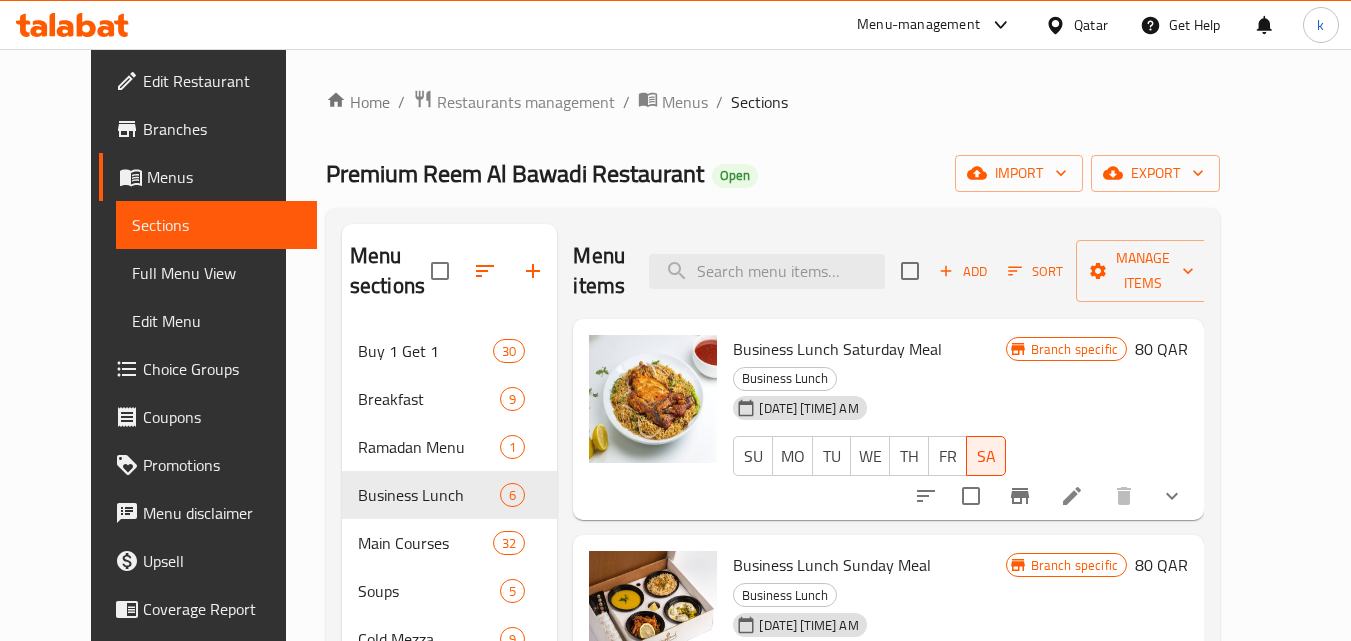 click on "Branch specific 80   QAR" at bounding box center (1097, 420) 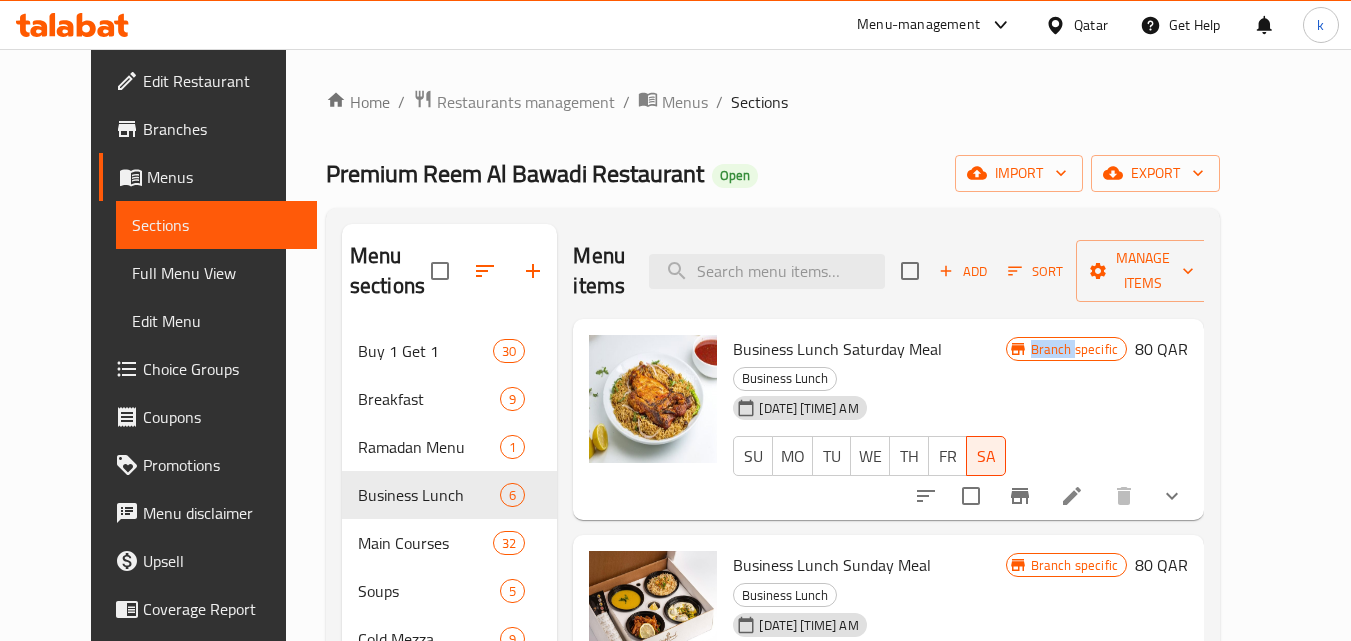 click on "Branch specific 80   QAR" at bounding box center (1097, 420) 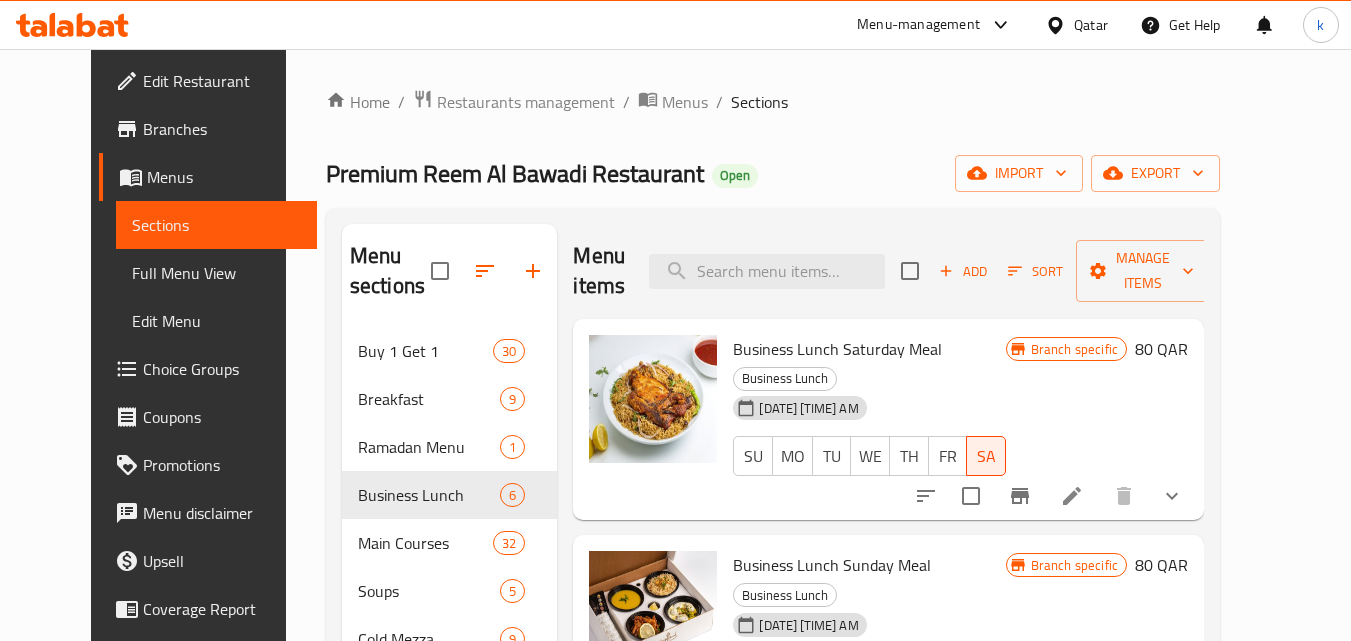 click on "Branch specific 80   QAR" at bounding box center [1097, 420] 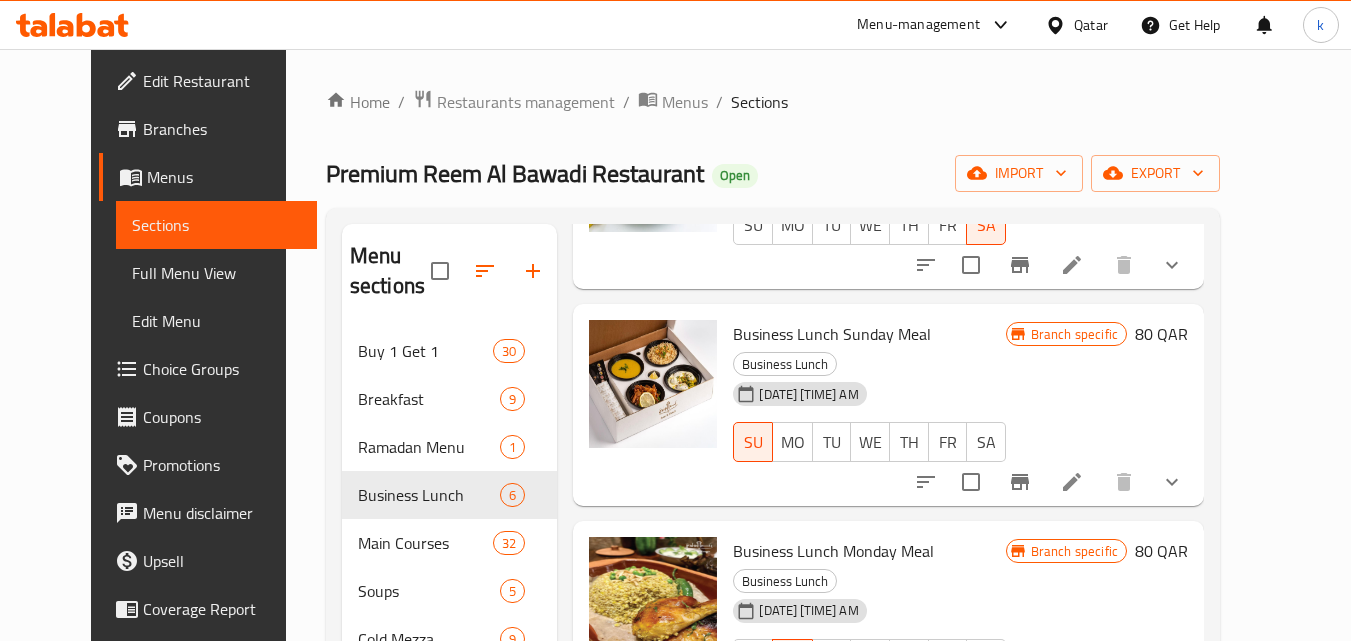 scroll, scrollTop: 236, scrollLeft: 0, axis: vertical 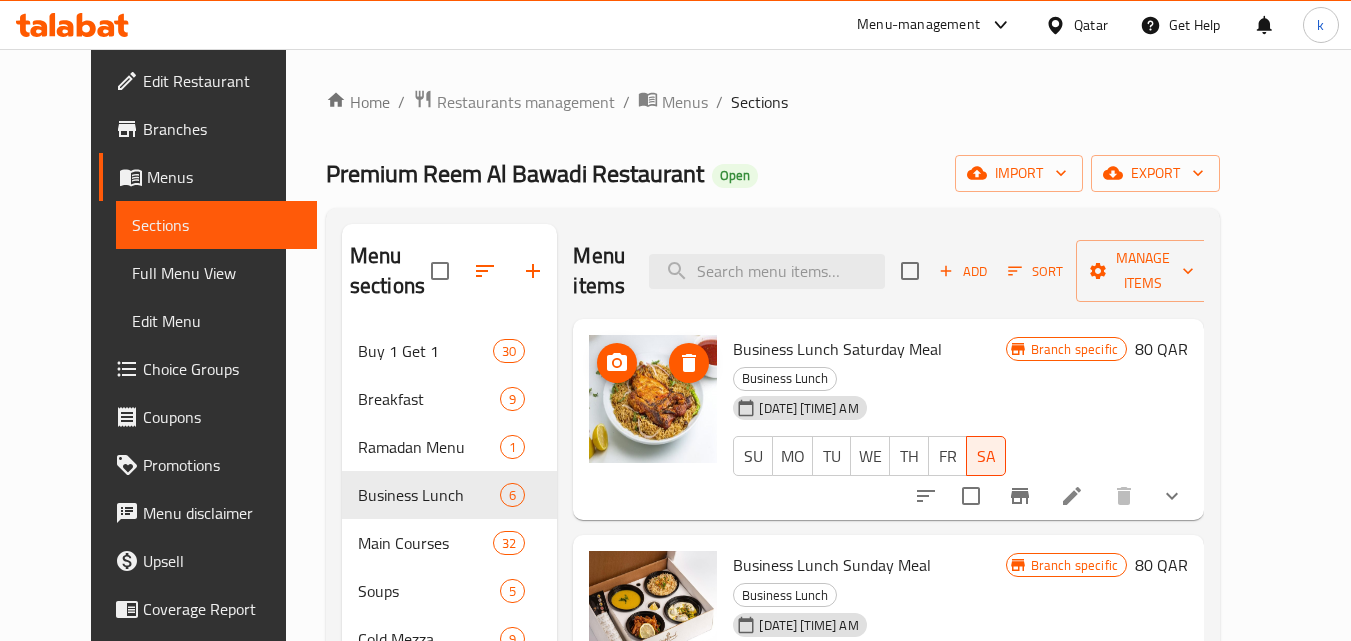 click at bounding box center (653, 399) 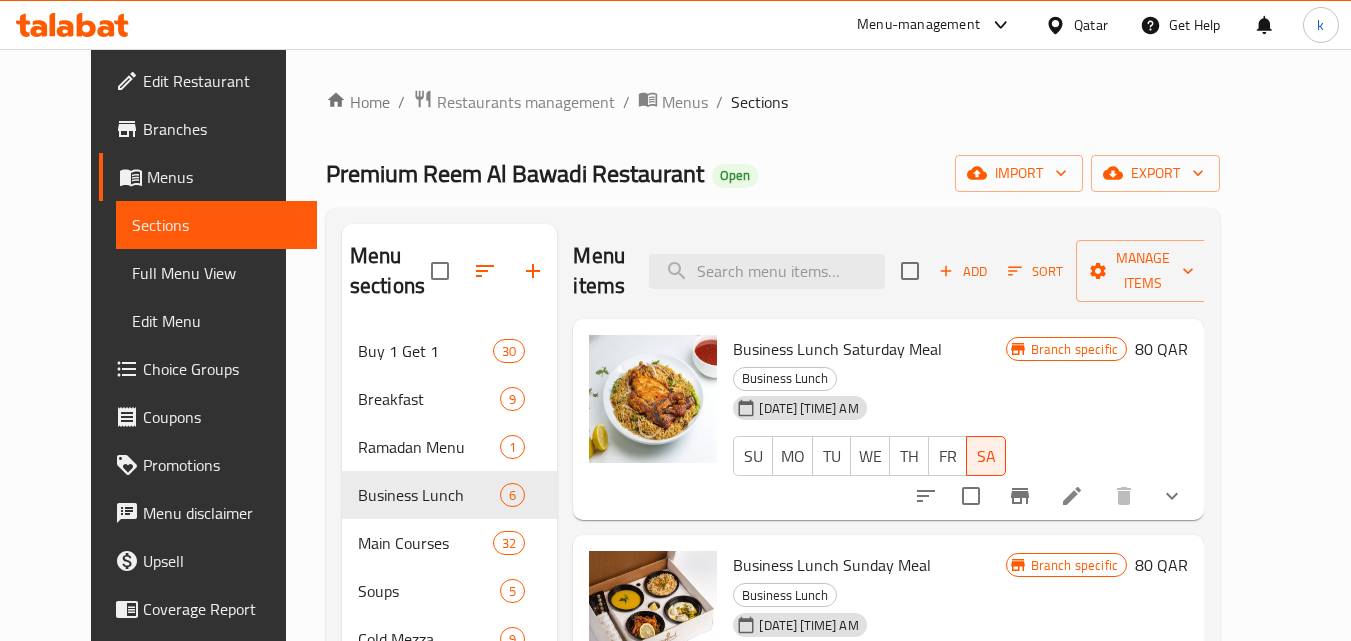 click on "31-08-2024 07:51 AM SU MO TU WE TH FR SA" at bounding box center [869, 442] 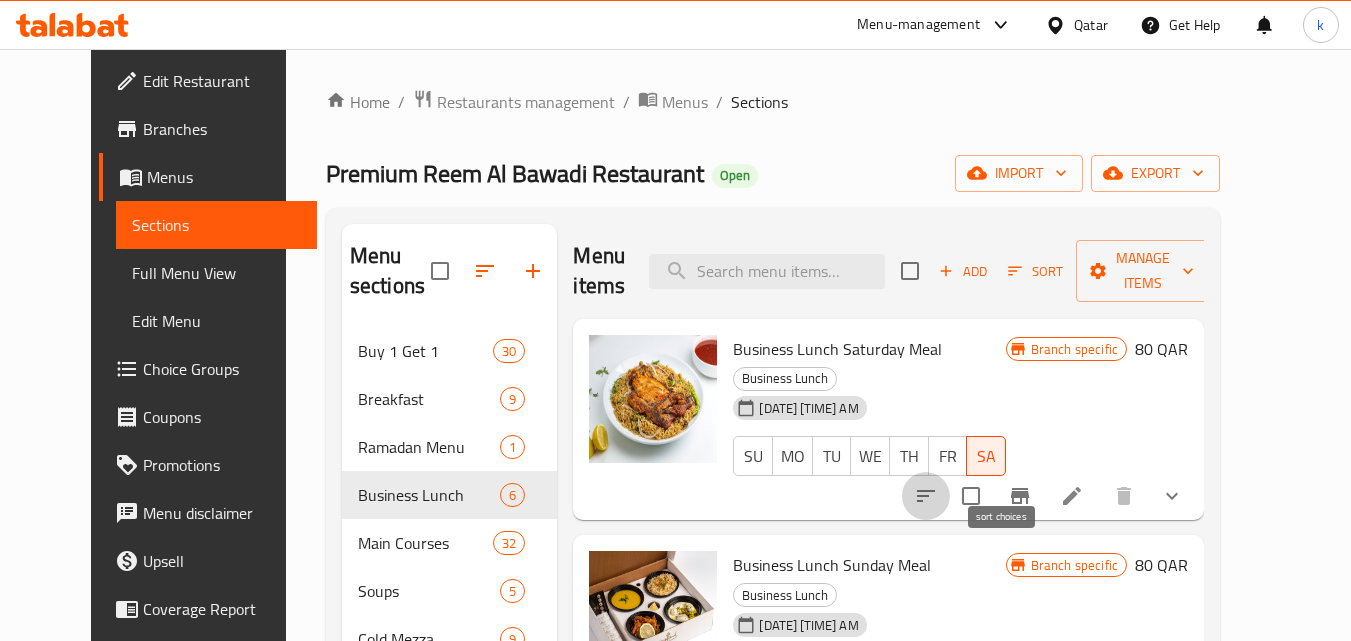 click at bounding box center [926, 496] 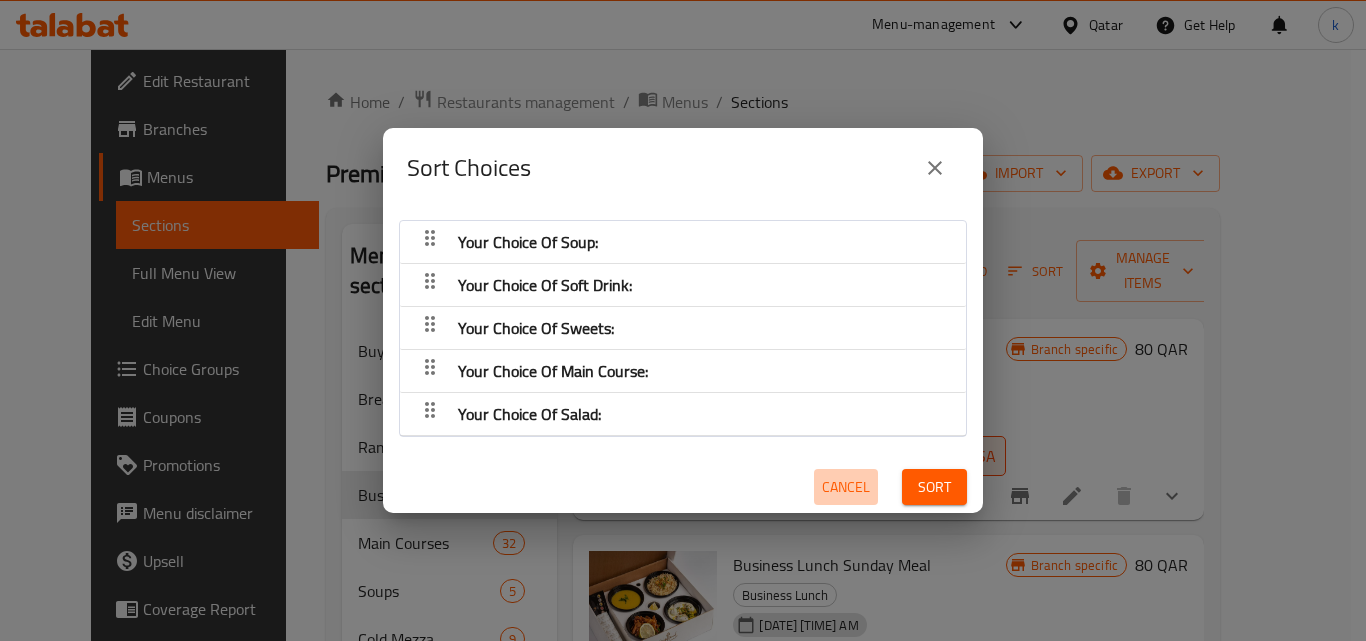 click on "Cancel" at bounding box center (846, 487) 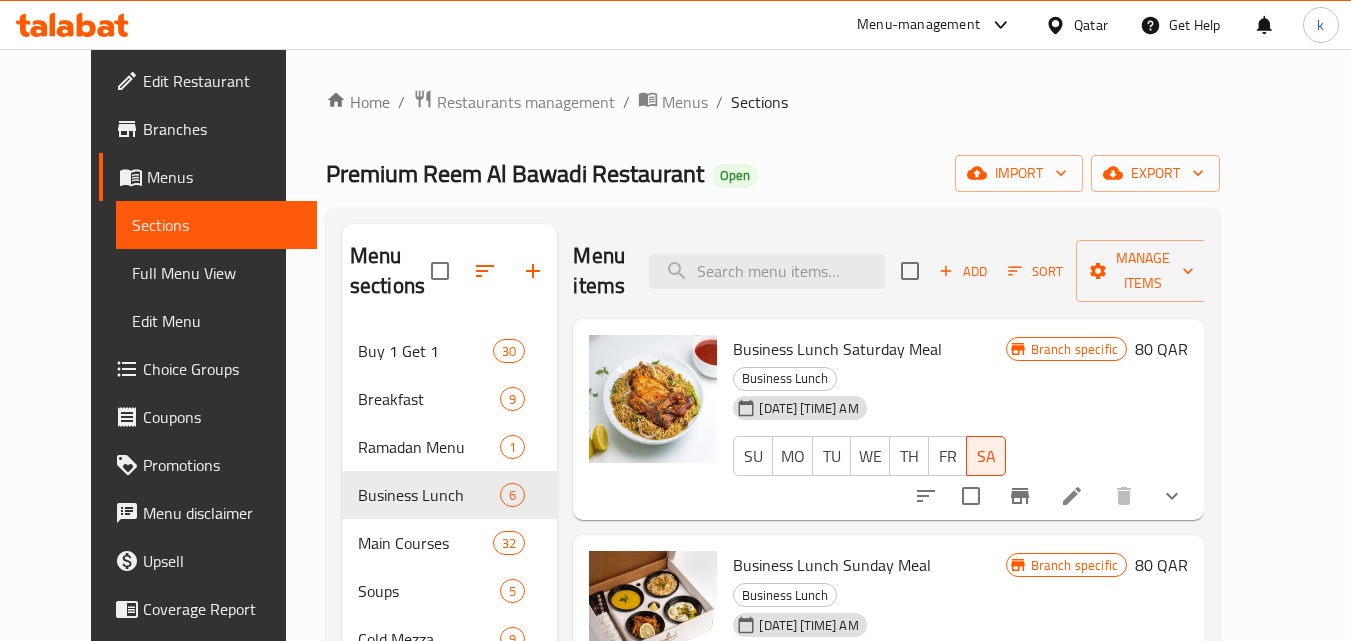 click 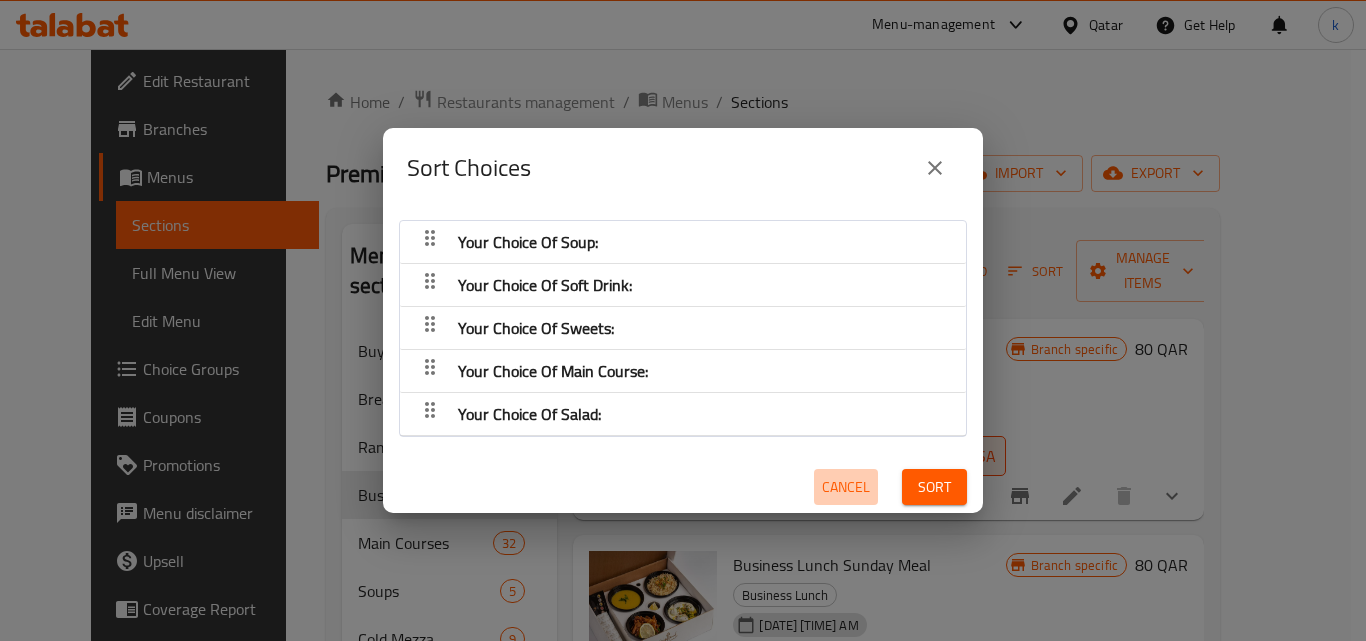 click on "Cancel" at bounding box center [846, 487] 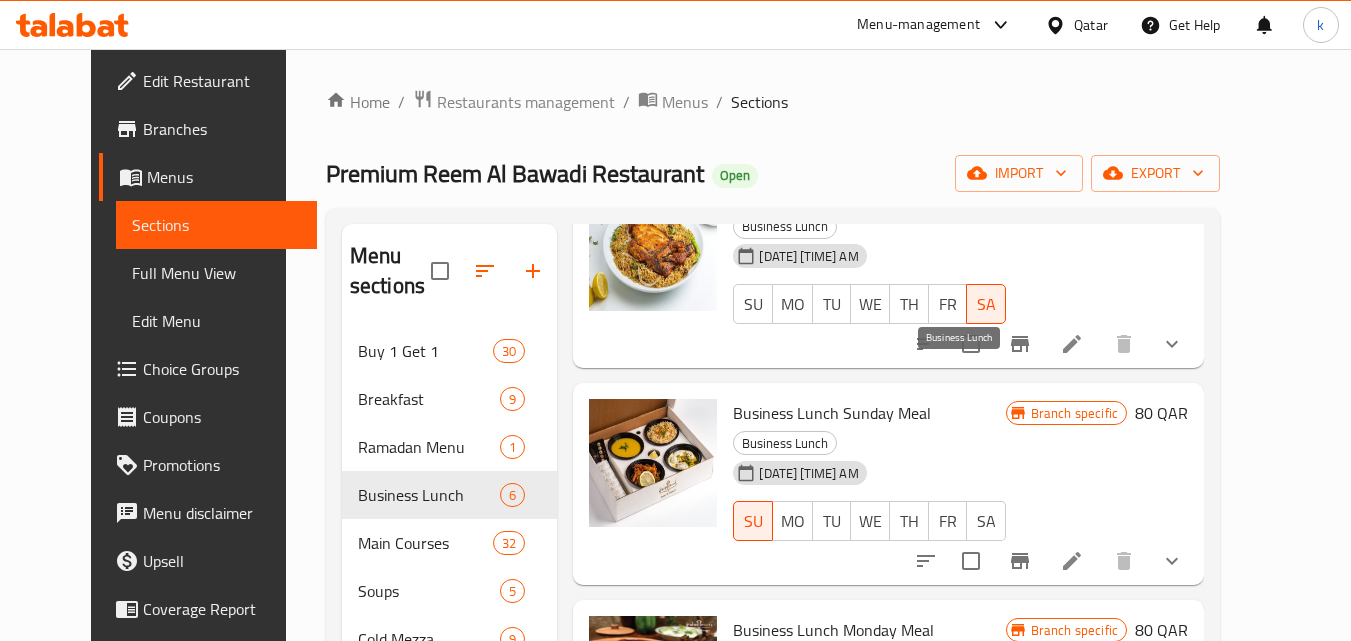 scroll, scrollTop: 136, scrollLeft: 0, axis: vertical 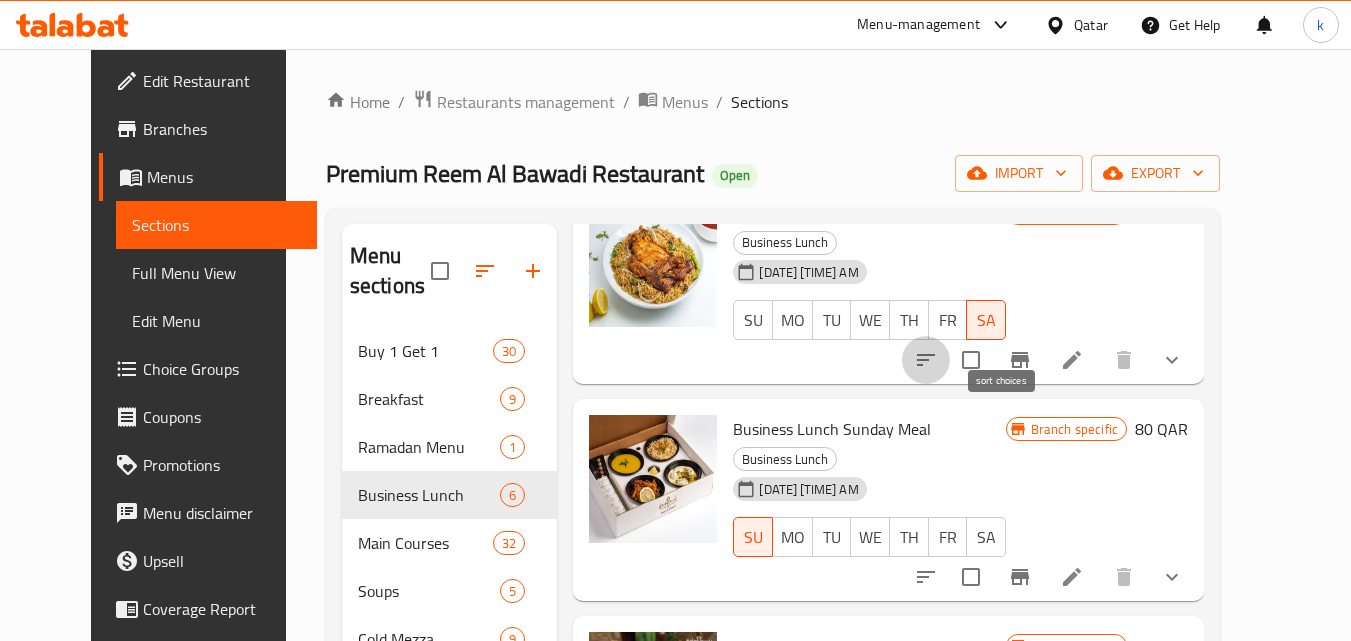 click 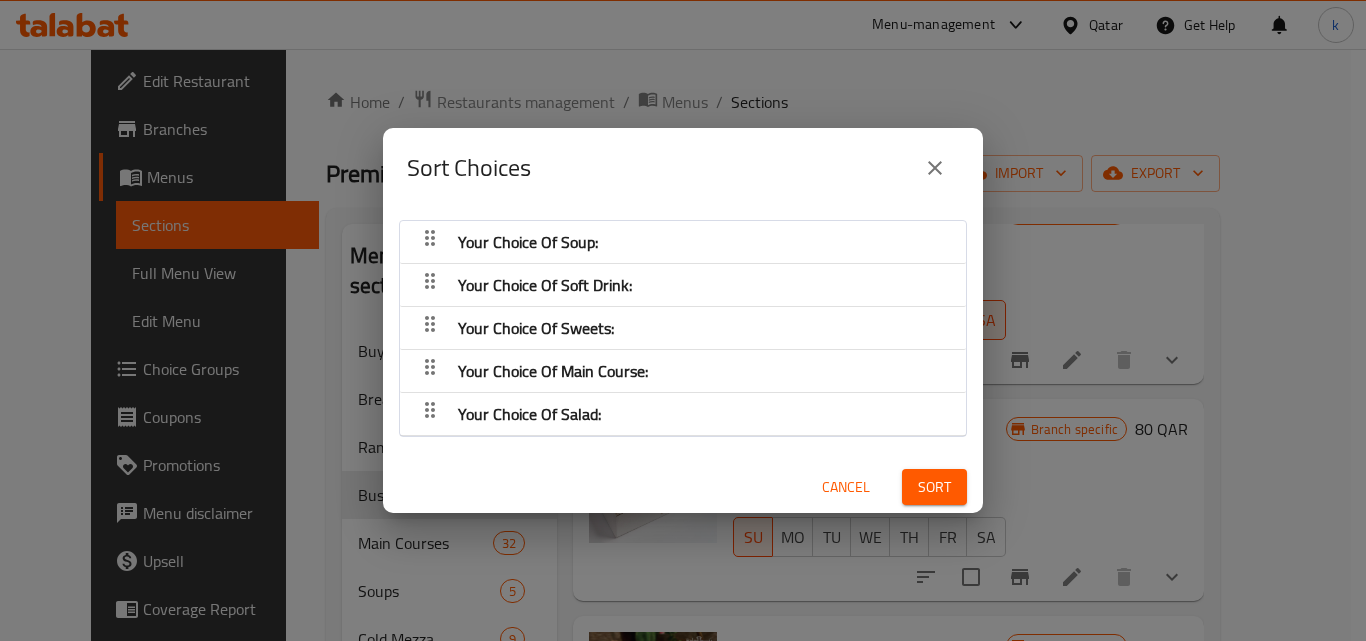click on "Sort Choices Your Choice Of Soup: Your Choice Of Soft Drink: Your Choice Of Sweets: Your Choice Of Main Course: Your Choice Of Salad: Cancel Sort" at bounding box center (683, 320) 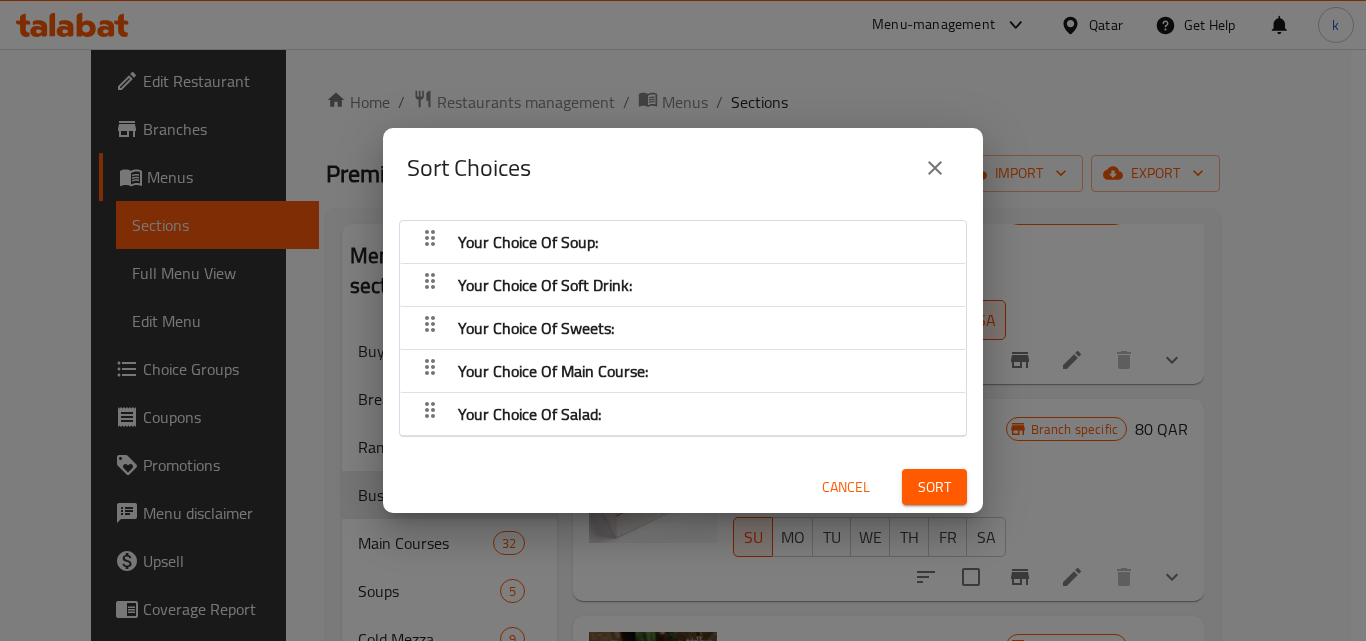 click on "Cancel" at bounding box center [846, 487] 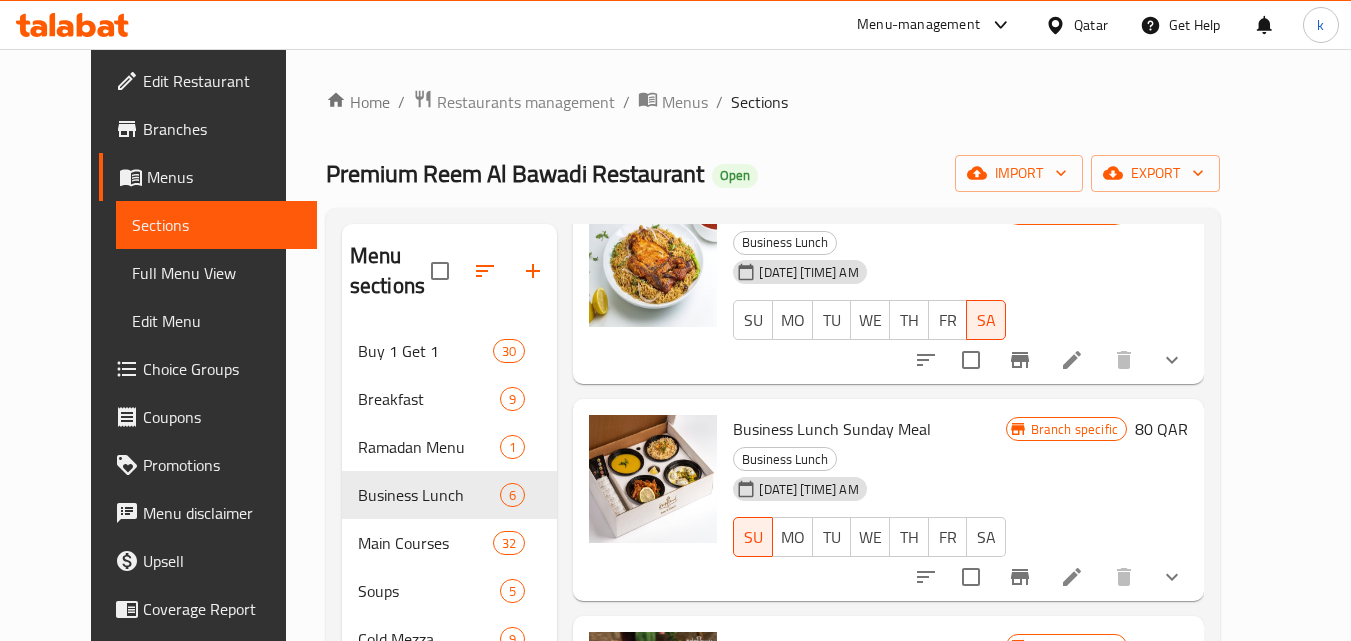 click on "Branch specific 80   QAR" at bounding box center (1097, 284) 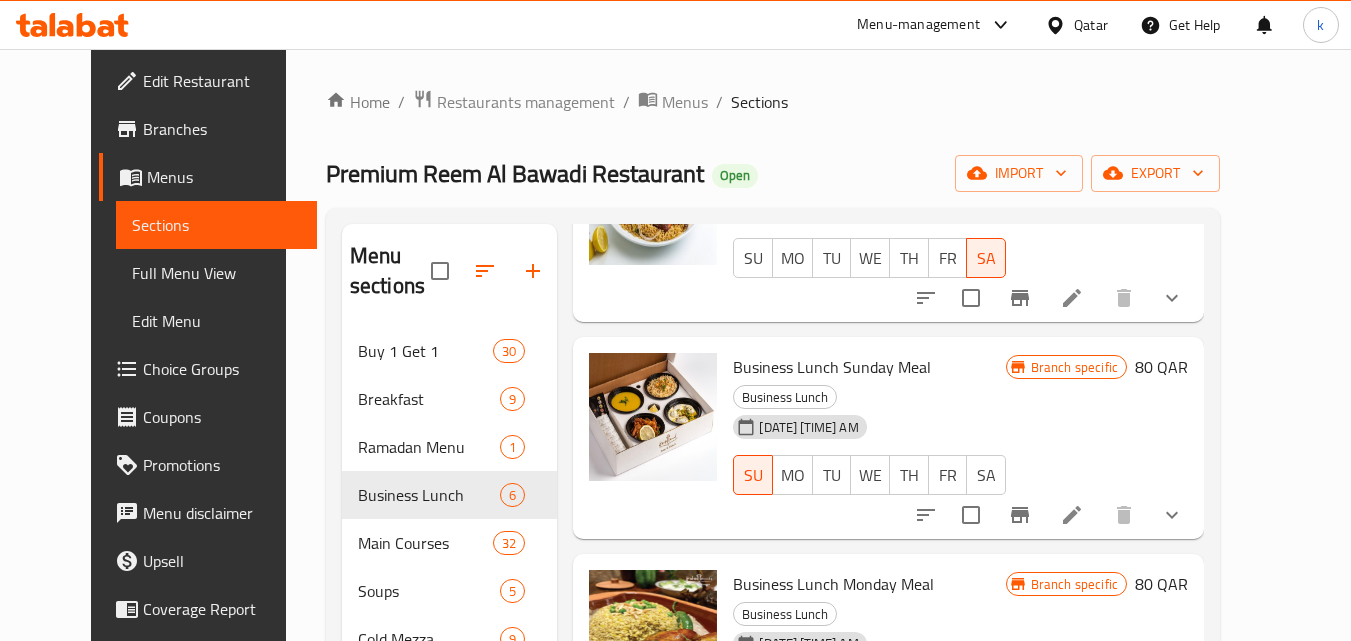 scroll, scrollTop: 200, scrollLeft: 0, axis: vertical 